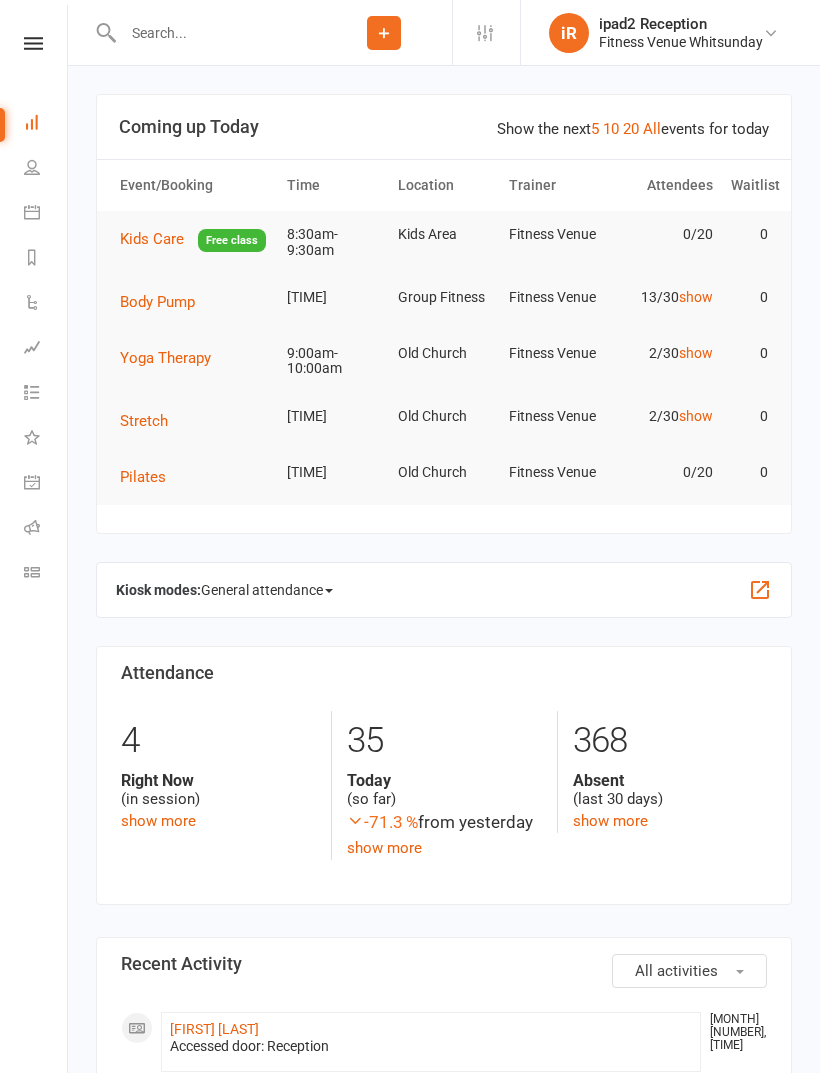 scroll, scrollTop: 0, scrollLeft: 0, axis: both 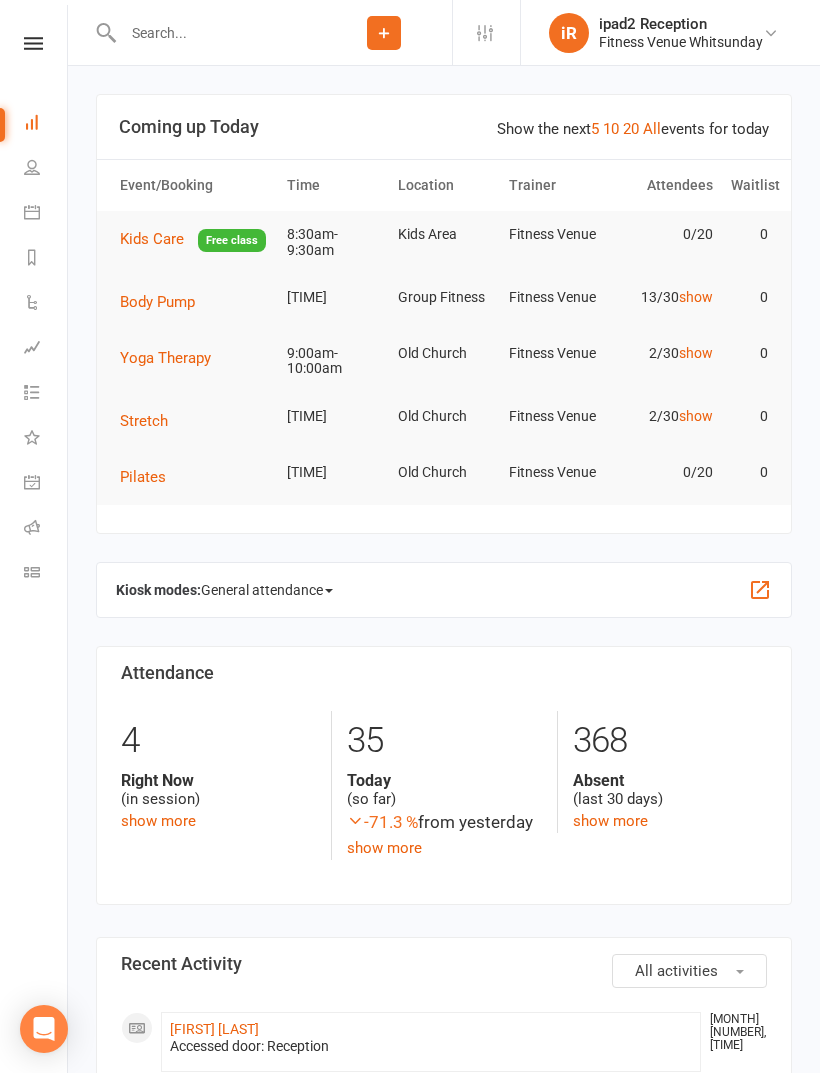 click 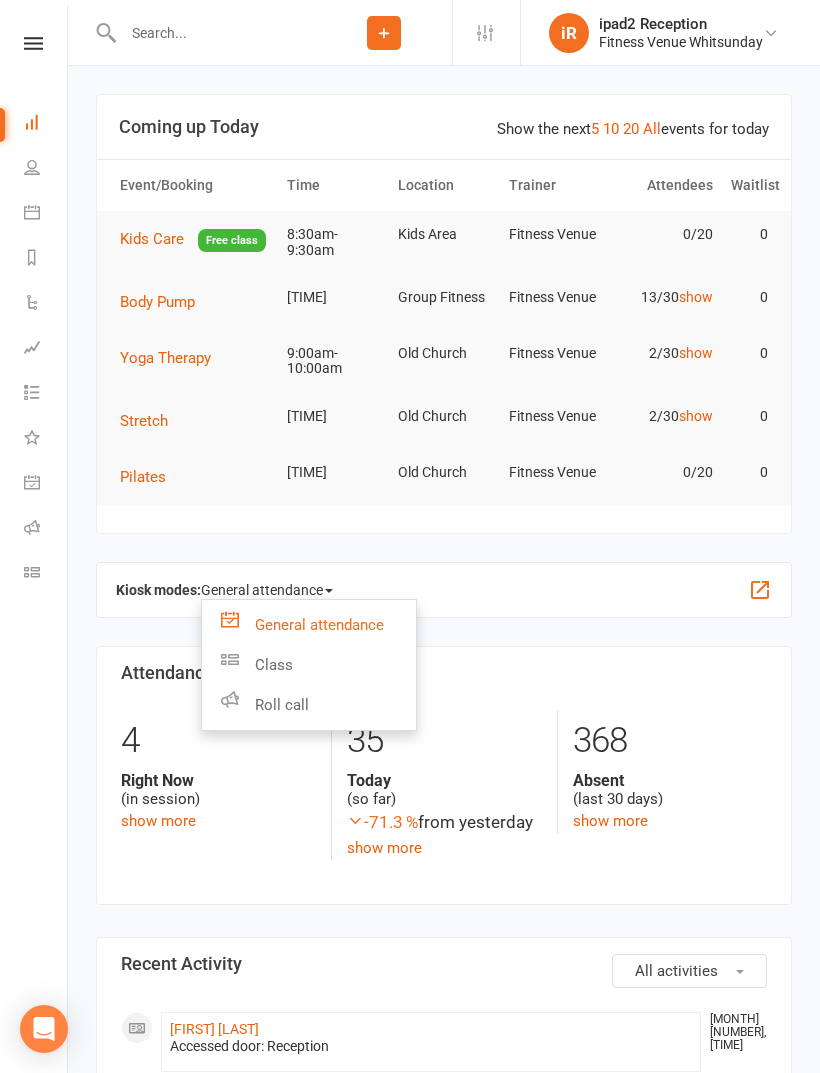 click on "Class" 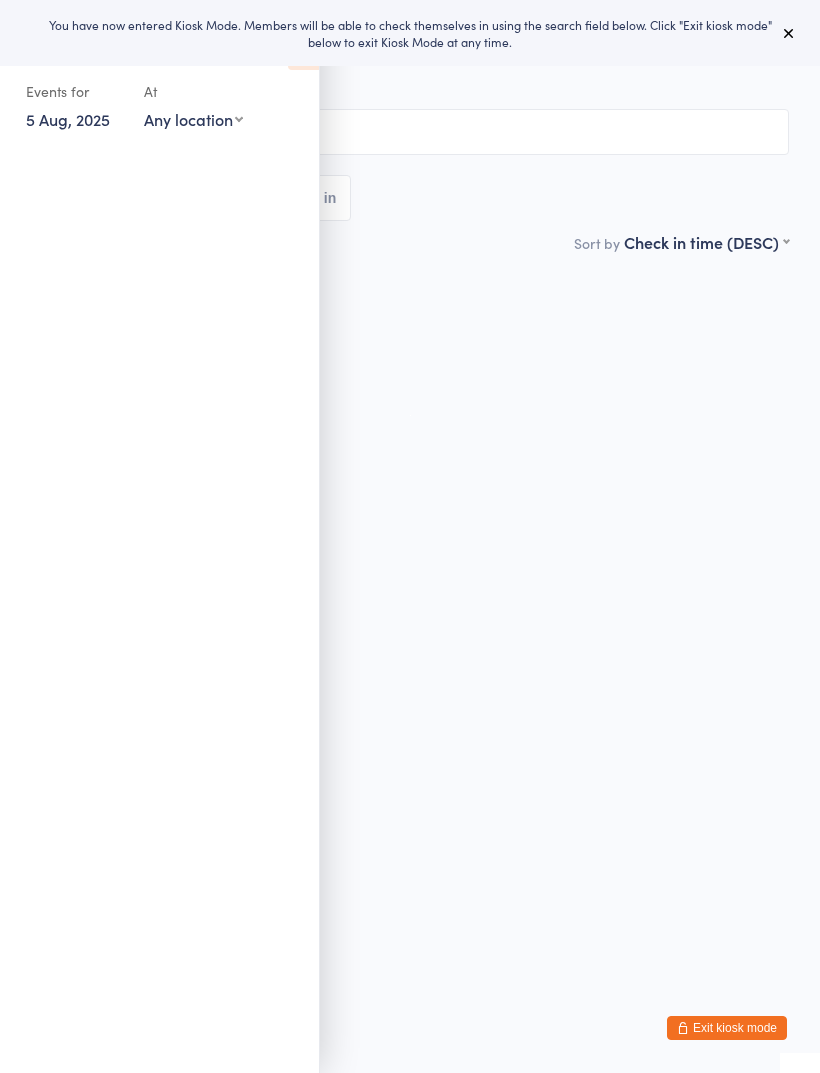 scroll, scrollTop: 0, scrollLeft: 0, axis: both 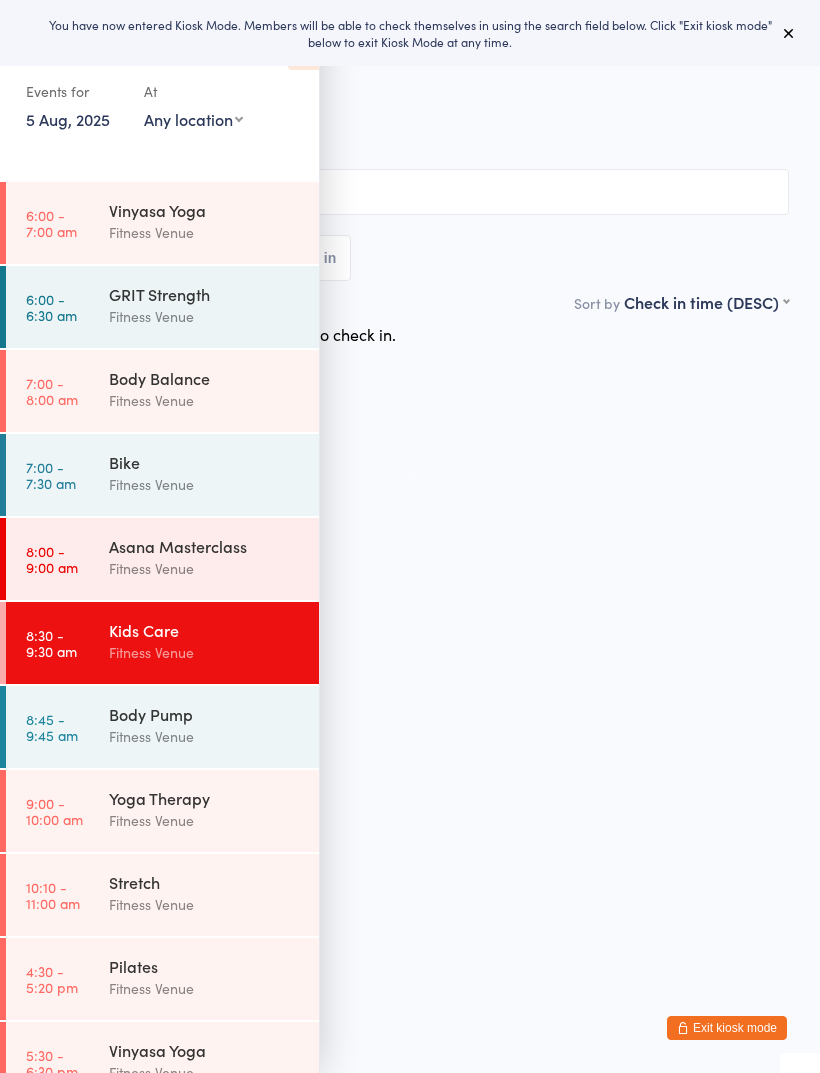 click on "Yoga Therapy" at bounding box center [205, 798] 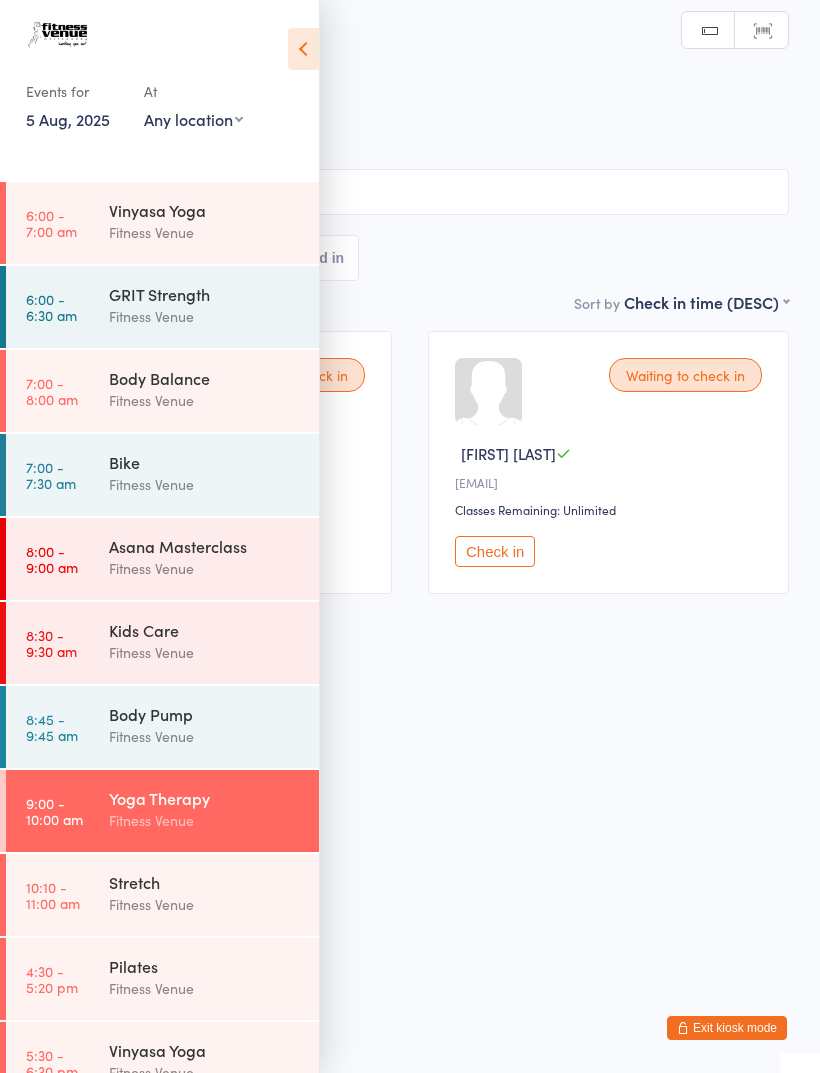 click on "[DATE] [TIME] [LOCATION] [LOCATION] [STATUS] [STATUS]" at bounding box center [410, 170] 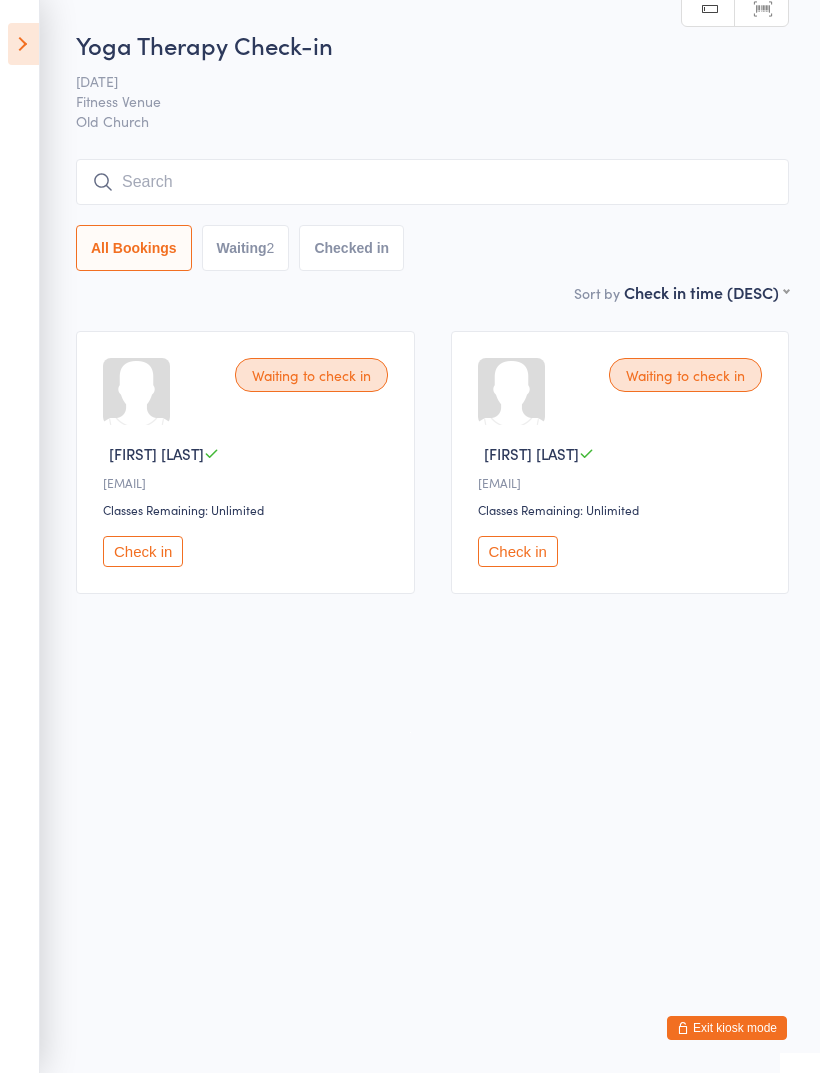 click at bounding box center [432, 182] 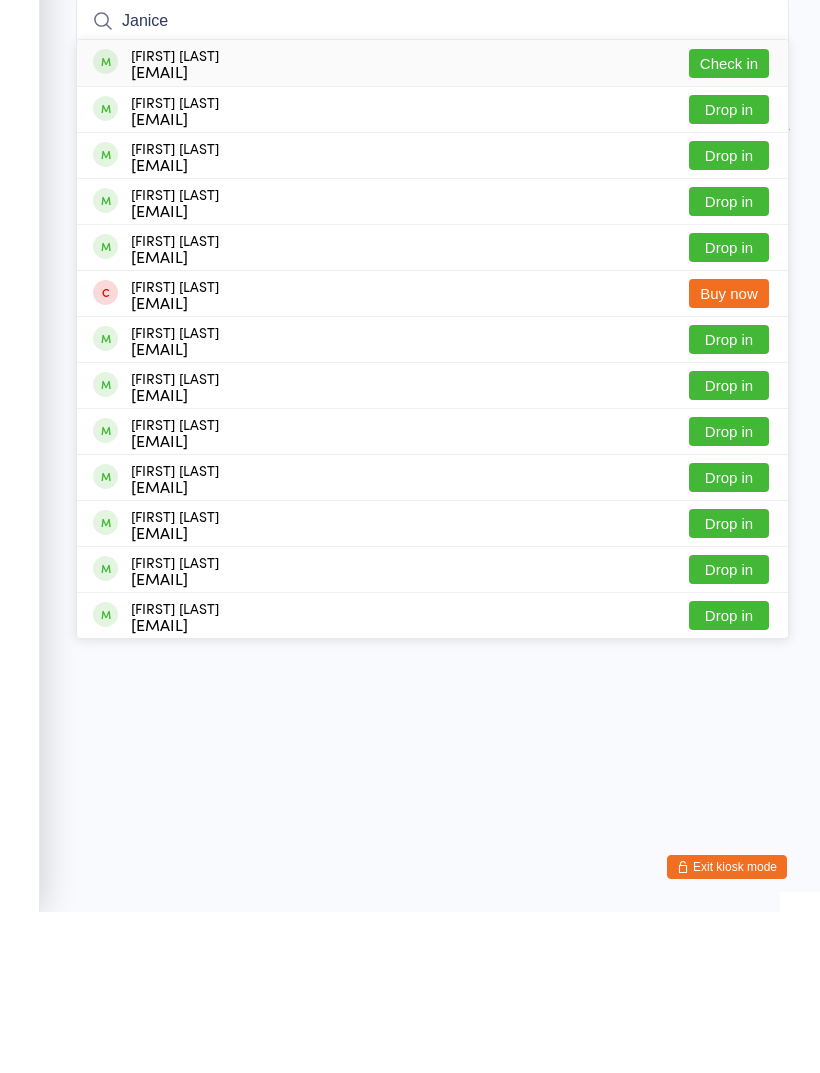 type on "Janice" 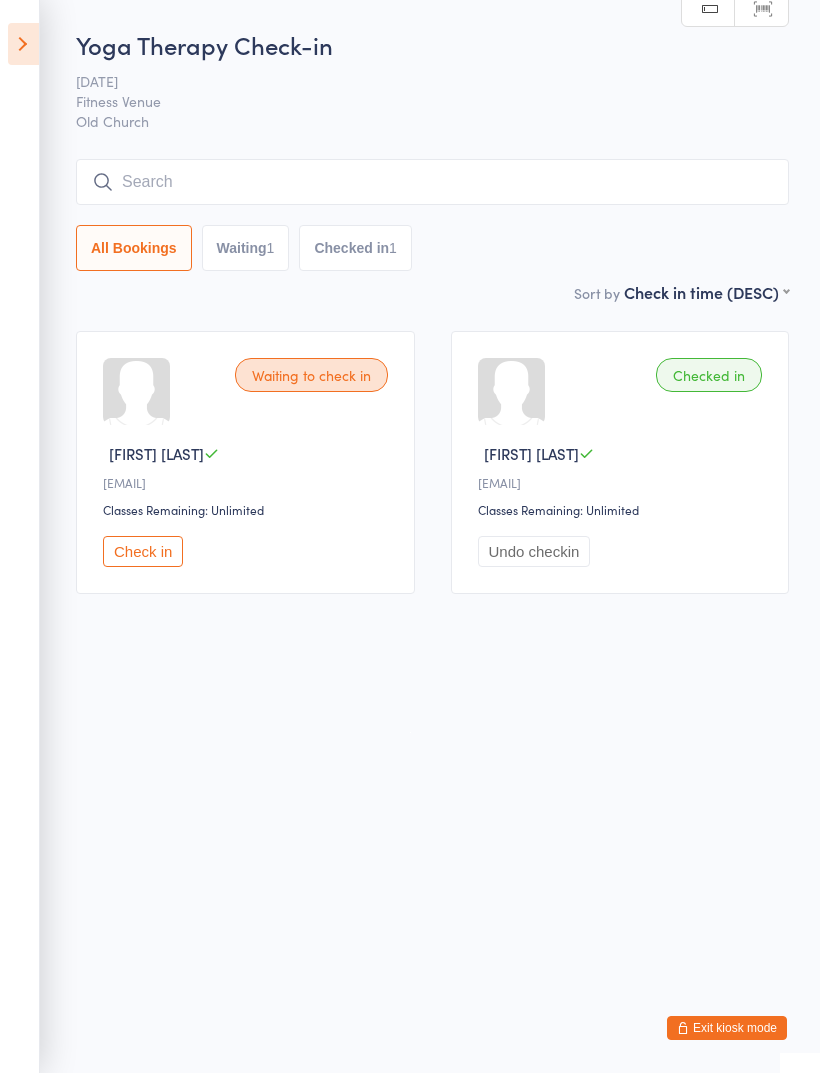 click at bounding box center [432, 182] 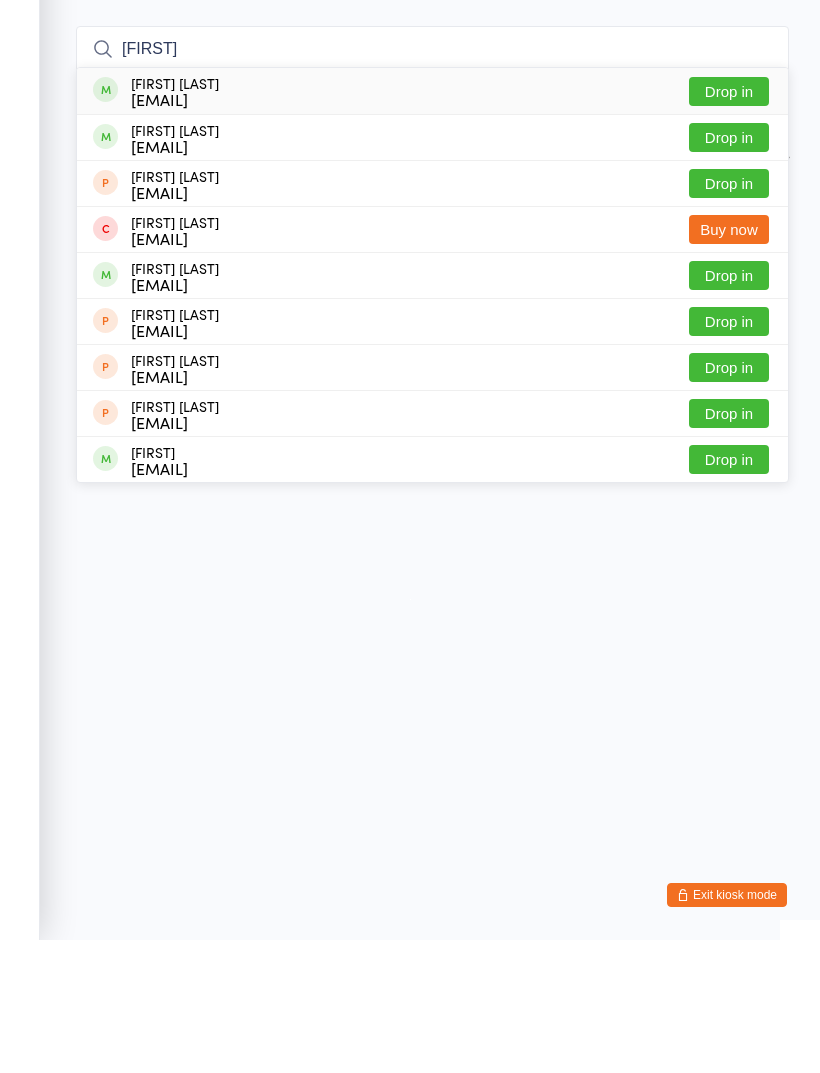 type on "[FIRST]" 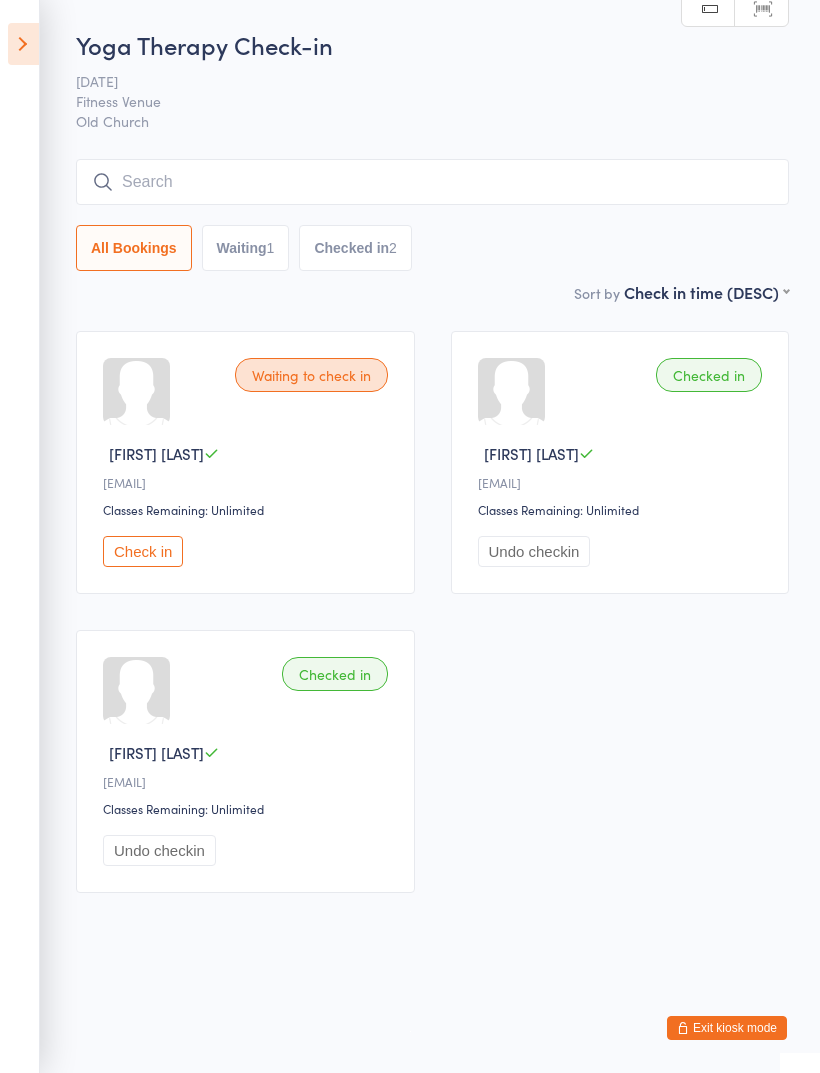 click at bounding box center (432, 182) 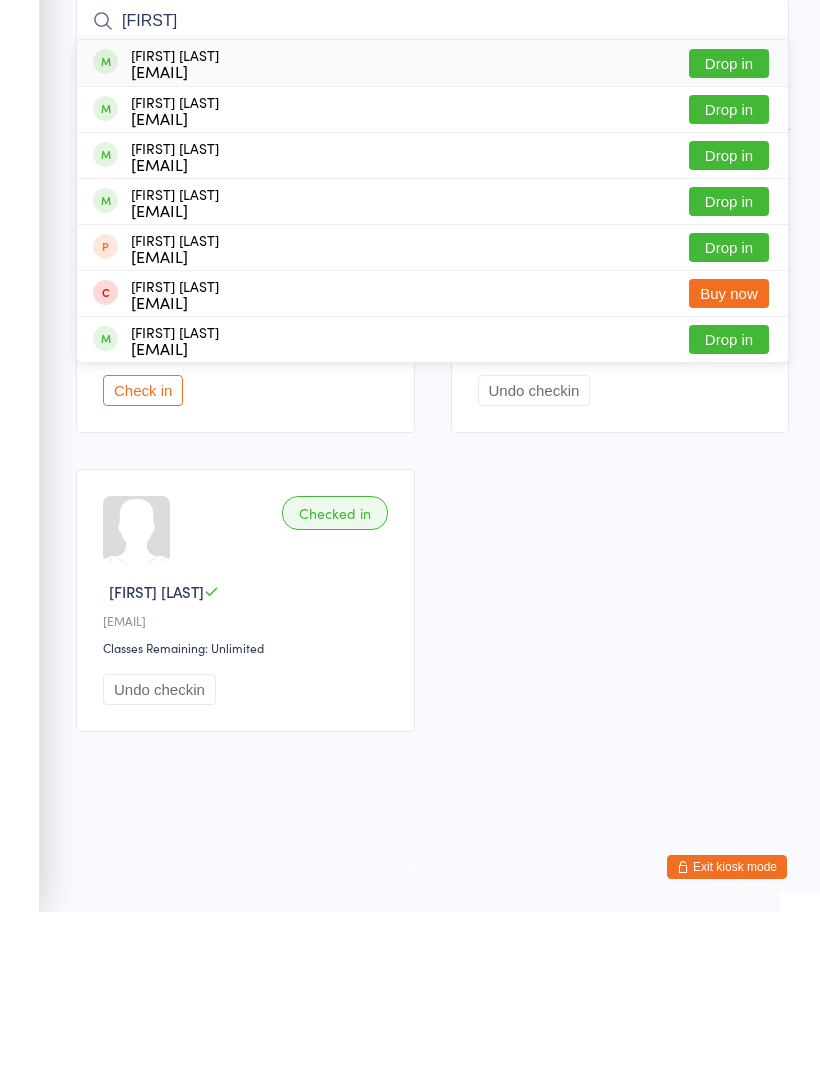 type on "[FIRST]" 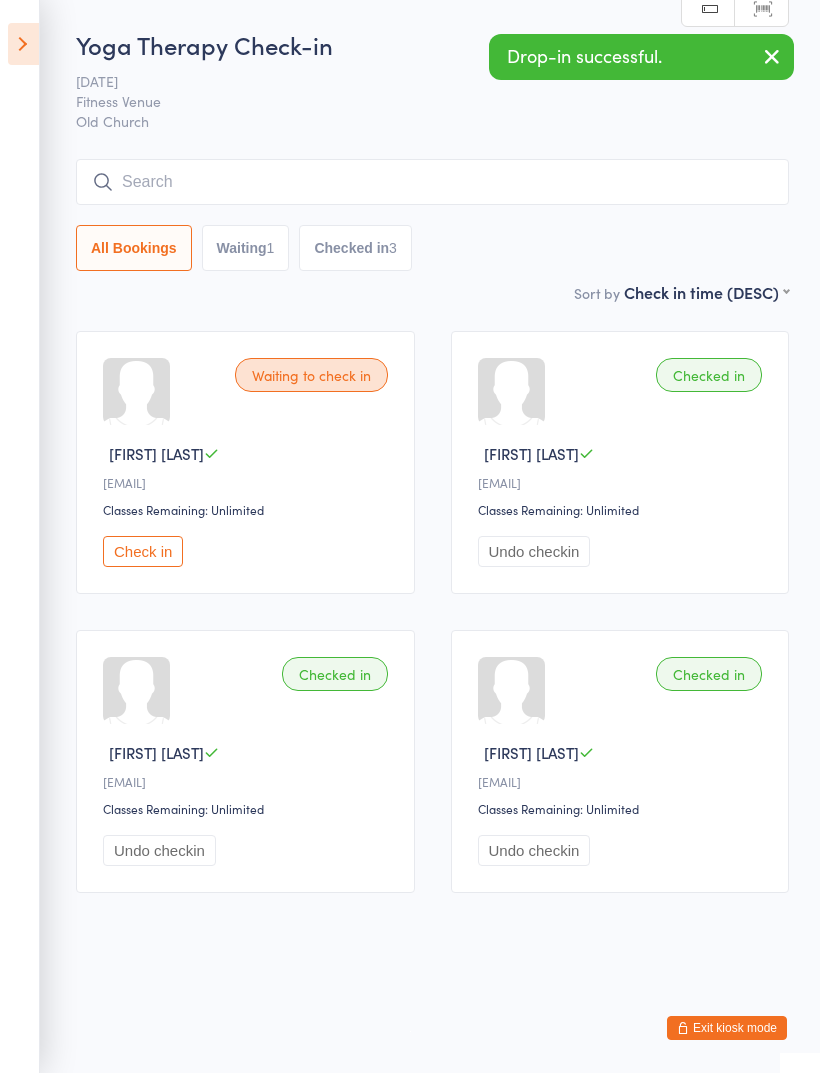 click at bounding box center [432, 182] 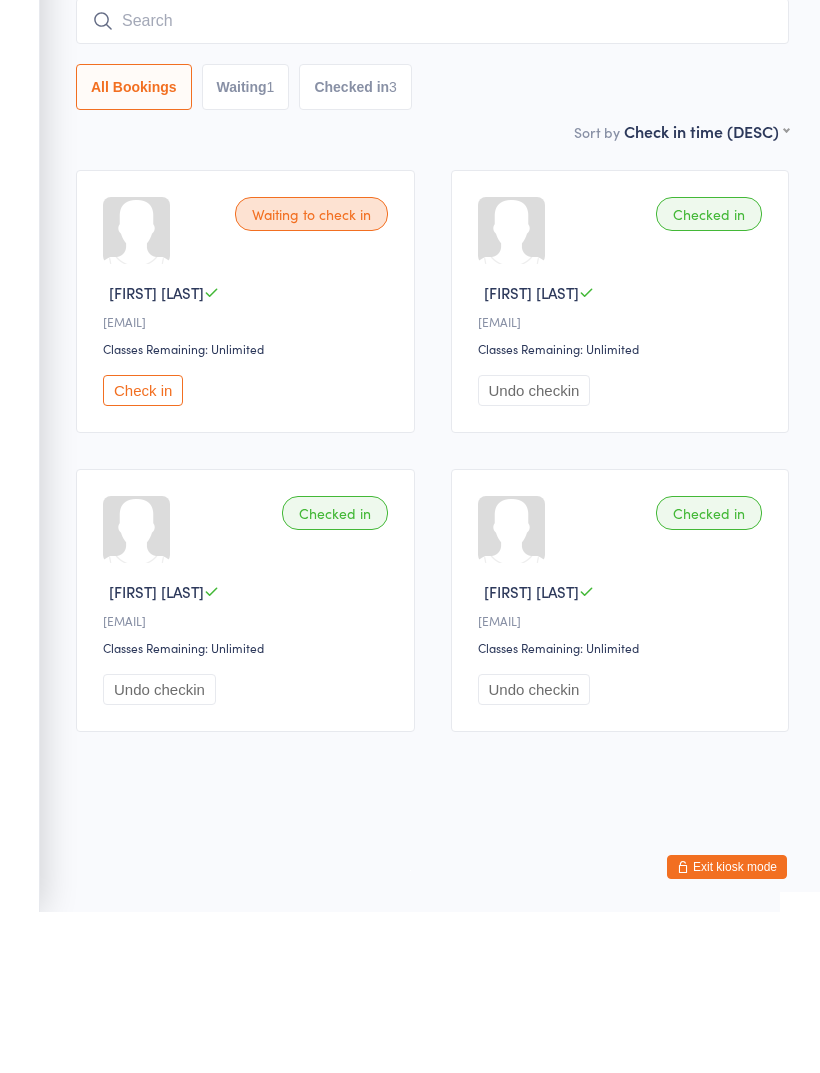 type on "N" 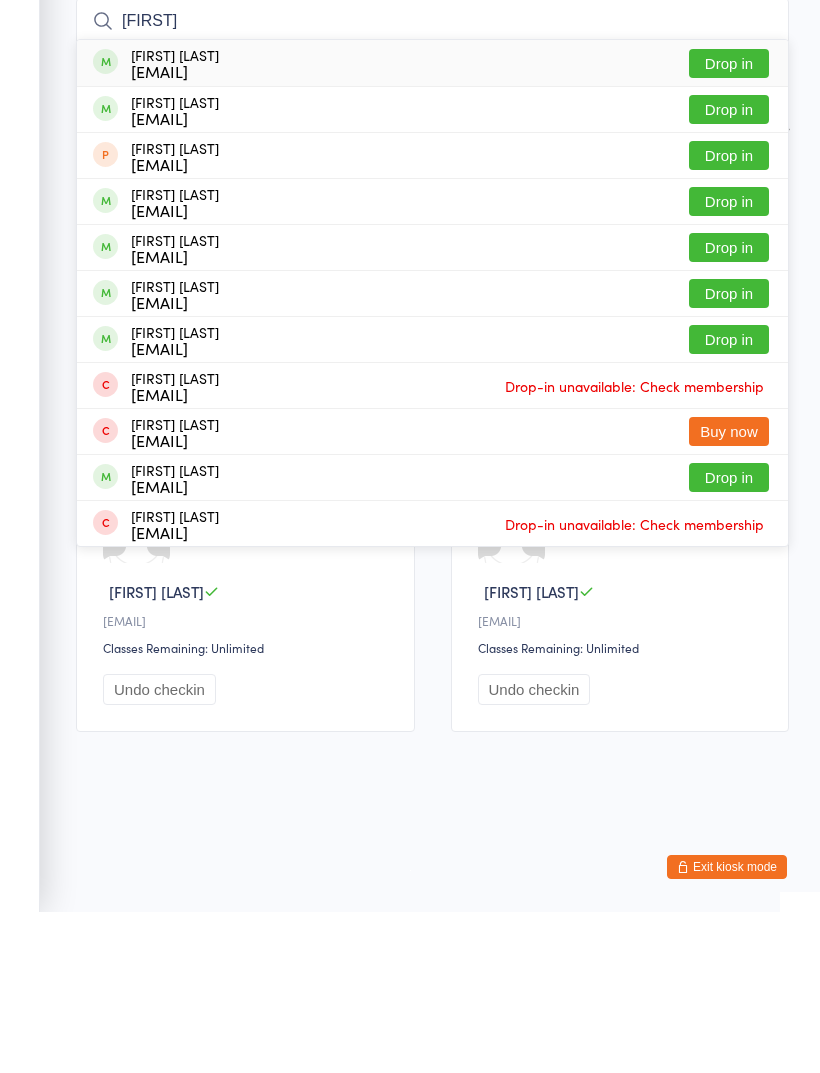 type on "[FIRST]" 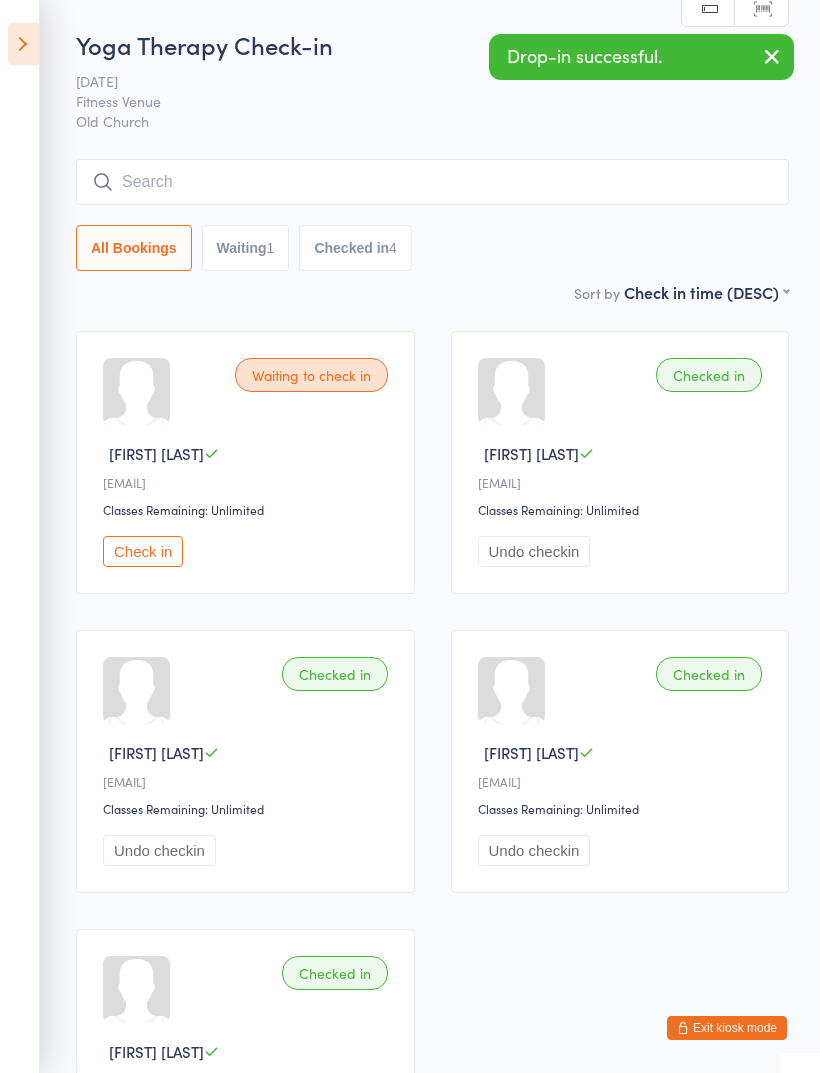 click at bounding box center (432, 182) 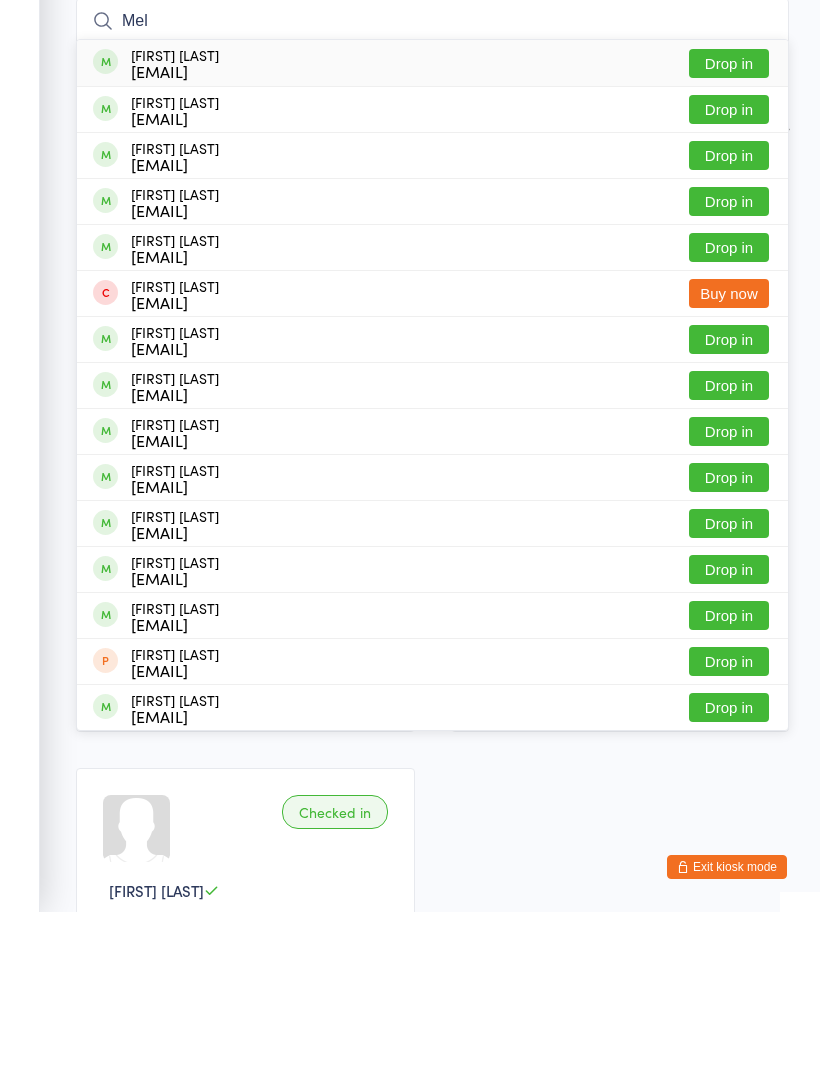 type on "Mel" 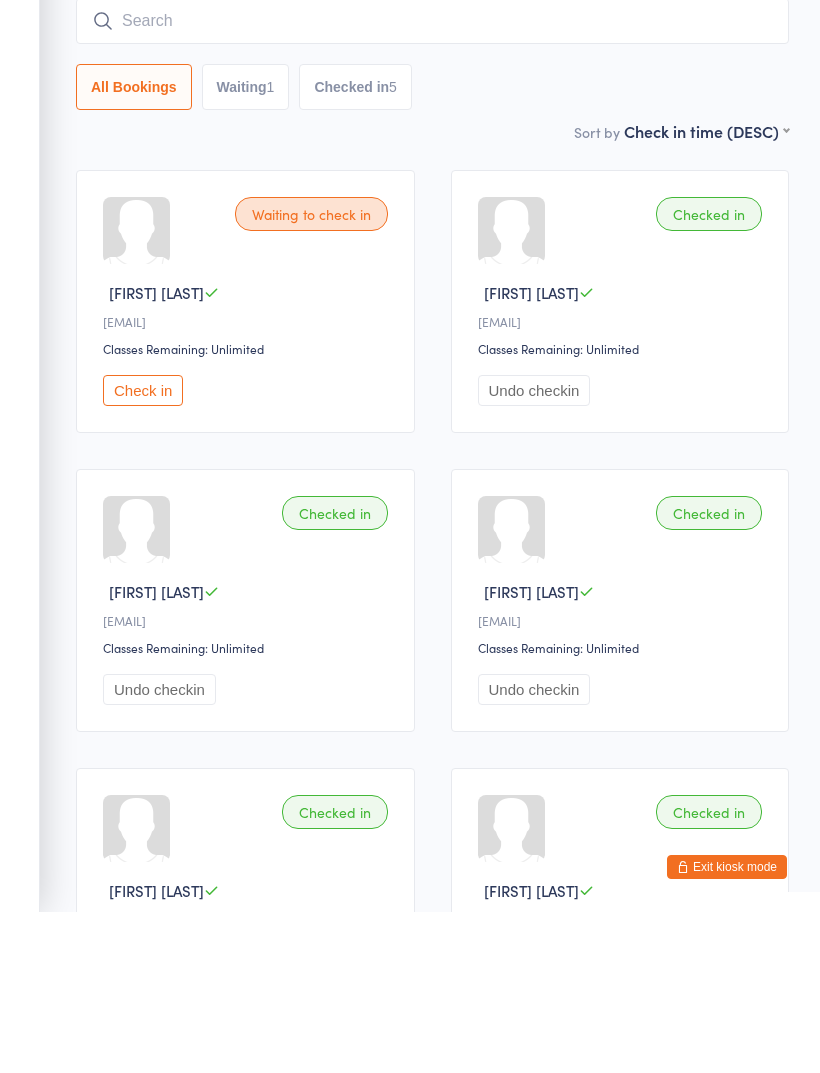 click at bounding box center (432, 182) 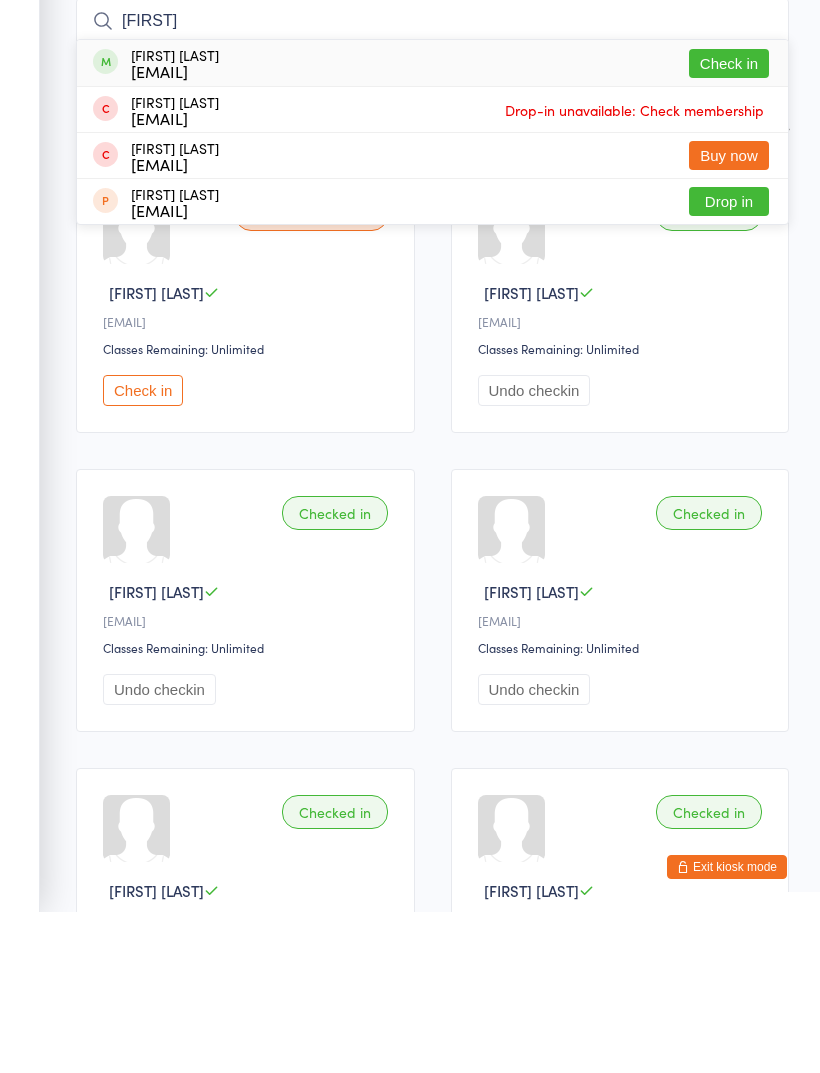 type on "[FIRST]" 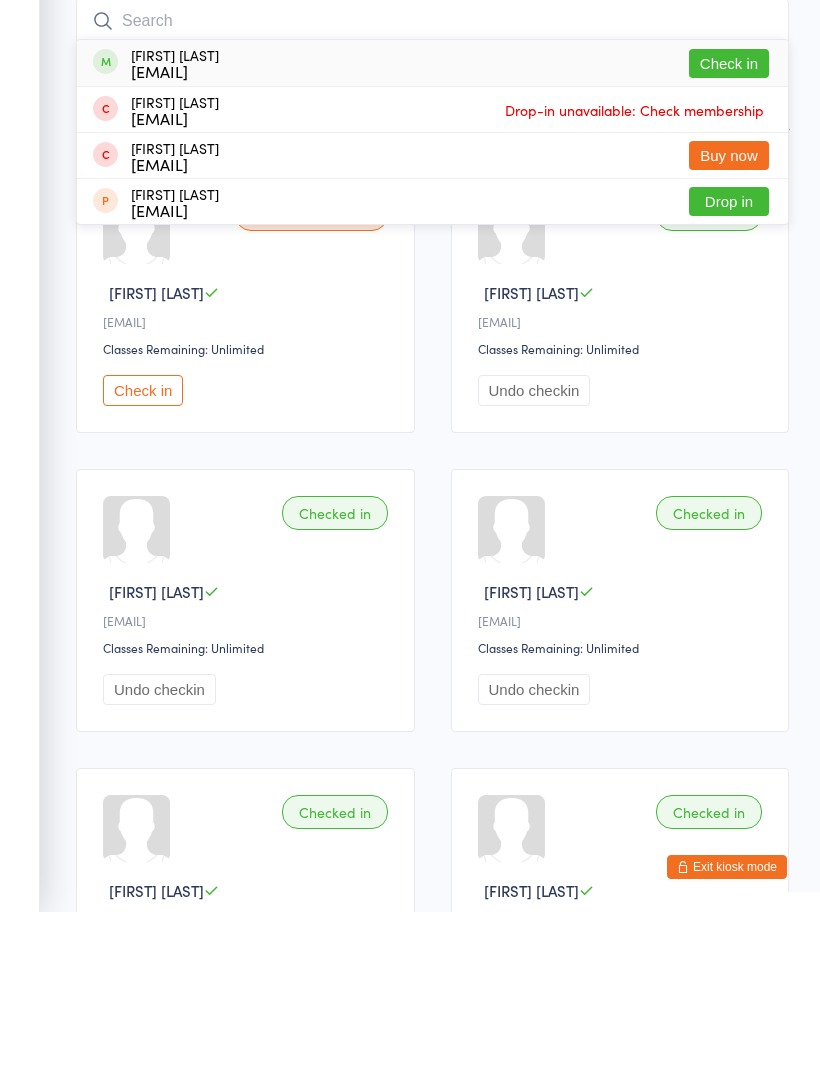 scroll, scrollTop: 161, scrollLeft: 0, axis: vertical 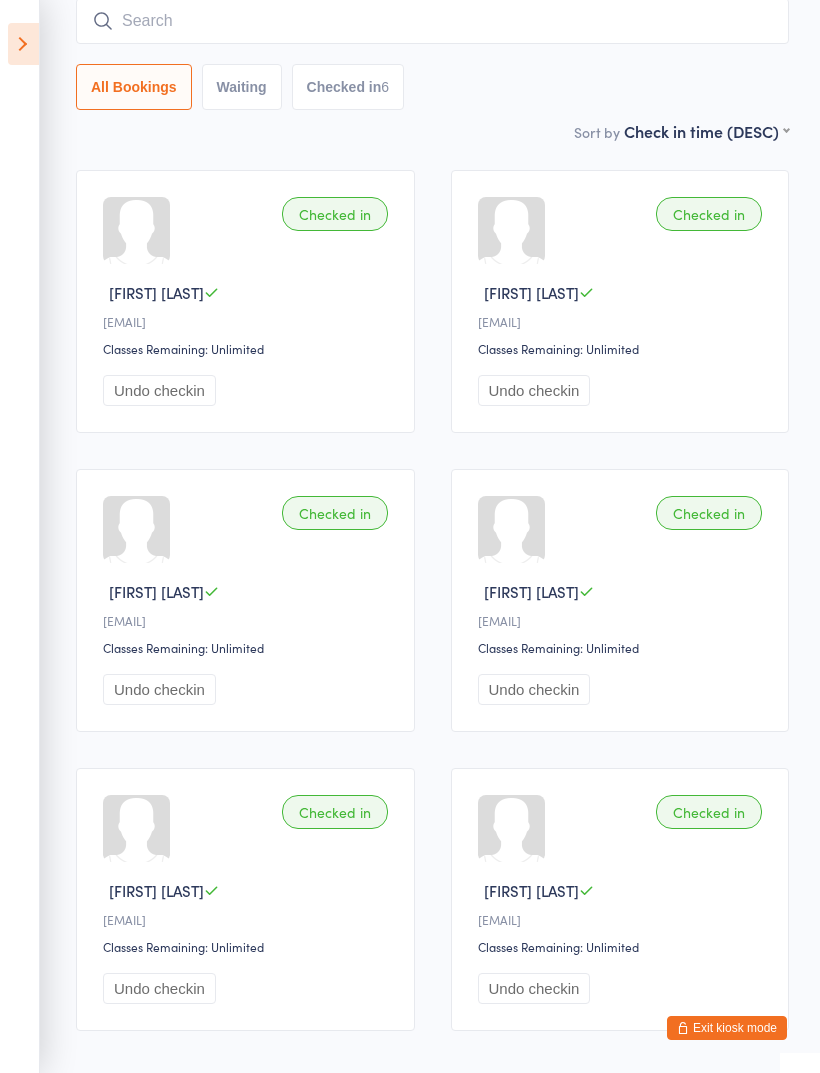click at bounding box center [432, 21] 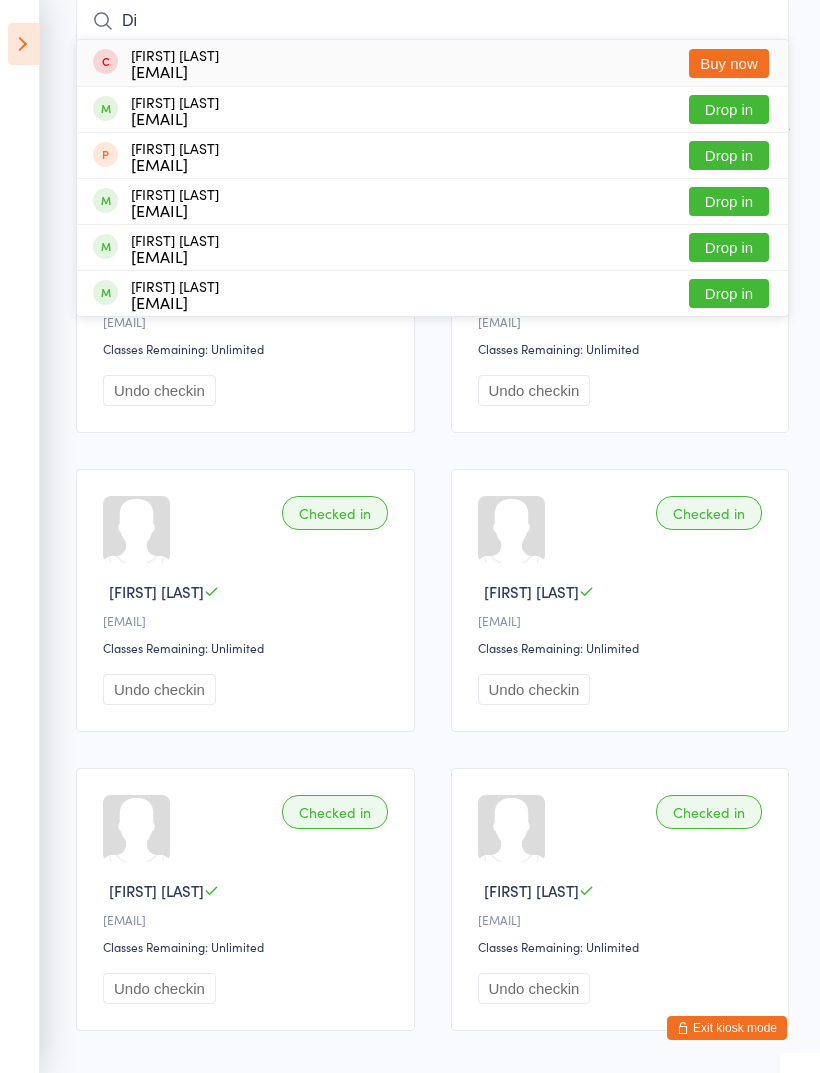 type on "Di" 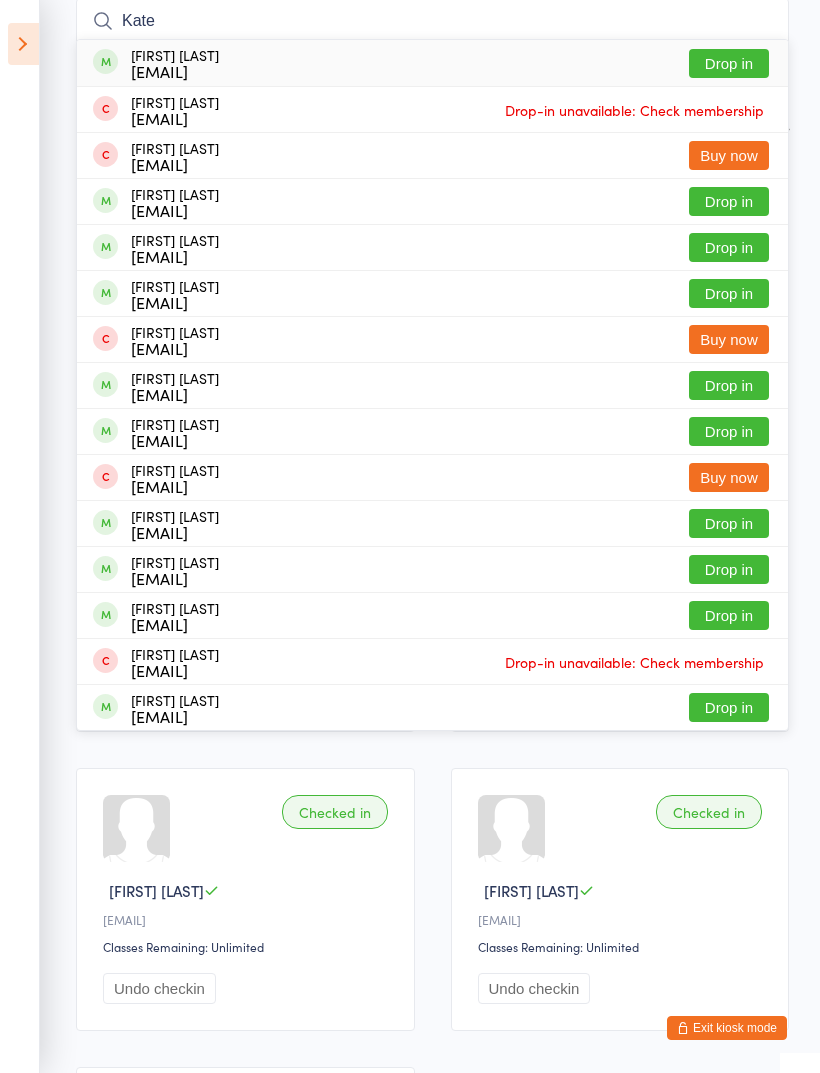 type on "Kate" 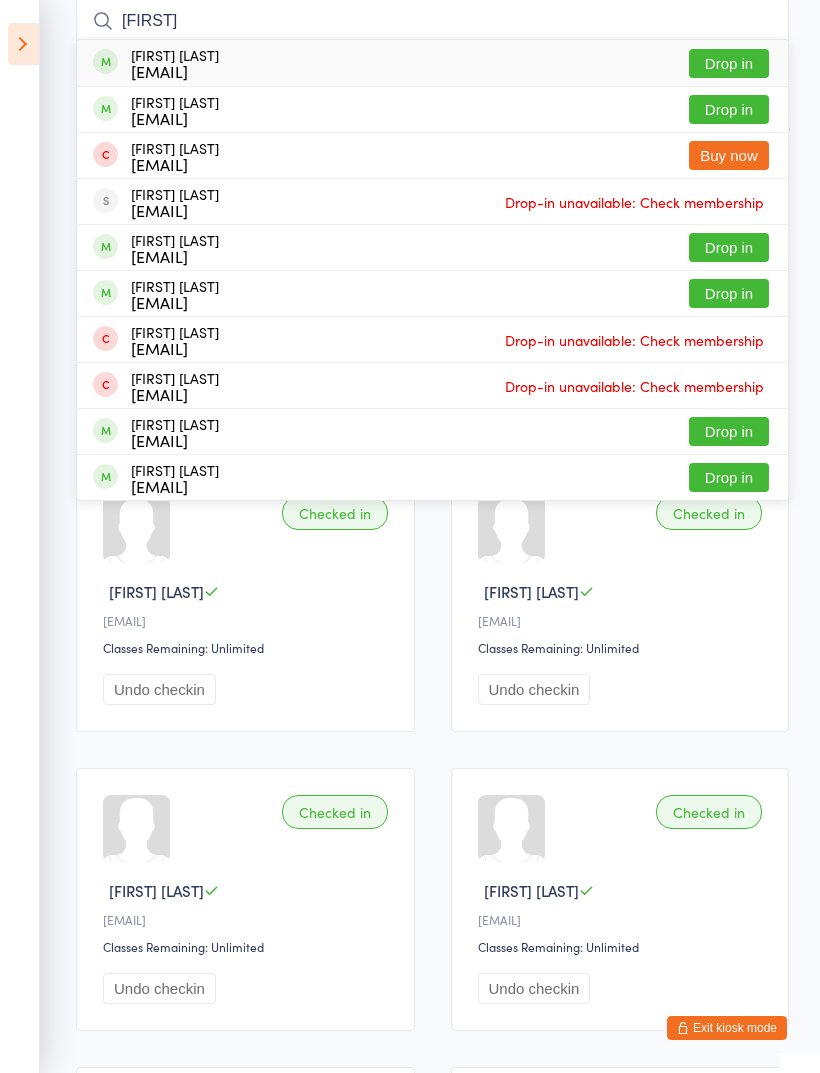 type on "[FIRST]" 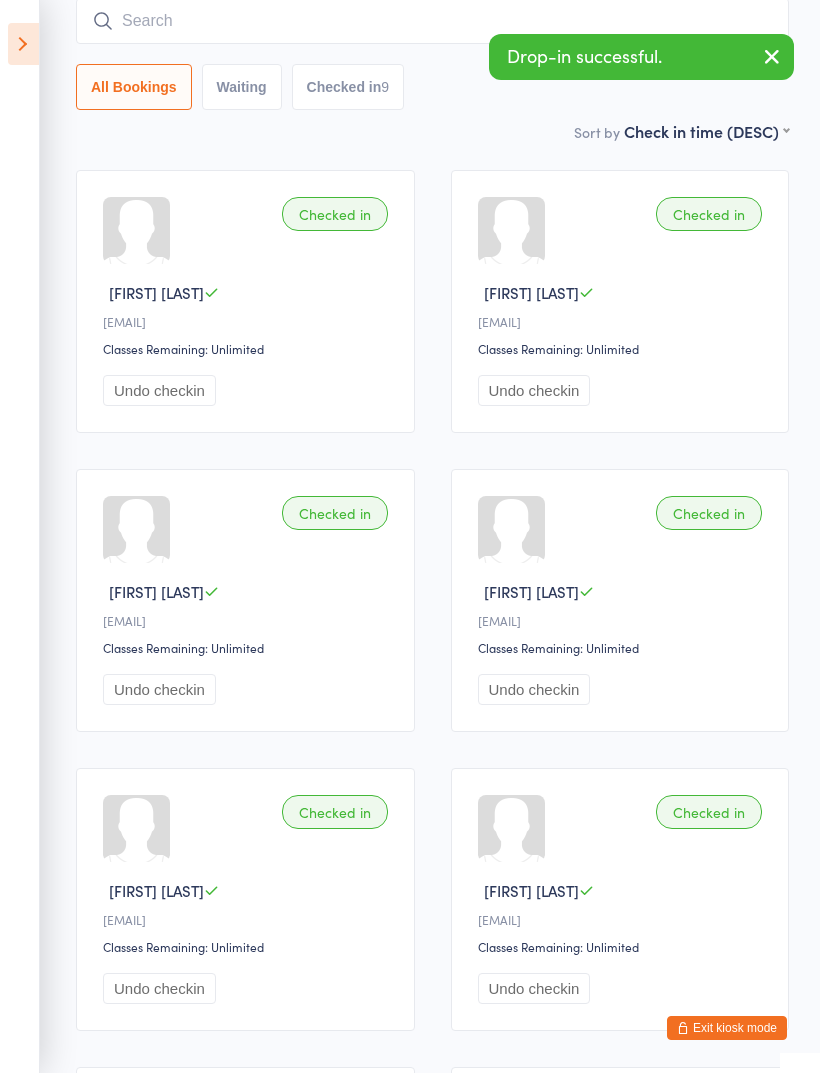 click at bounding box center [432, 21] 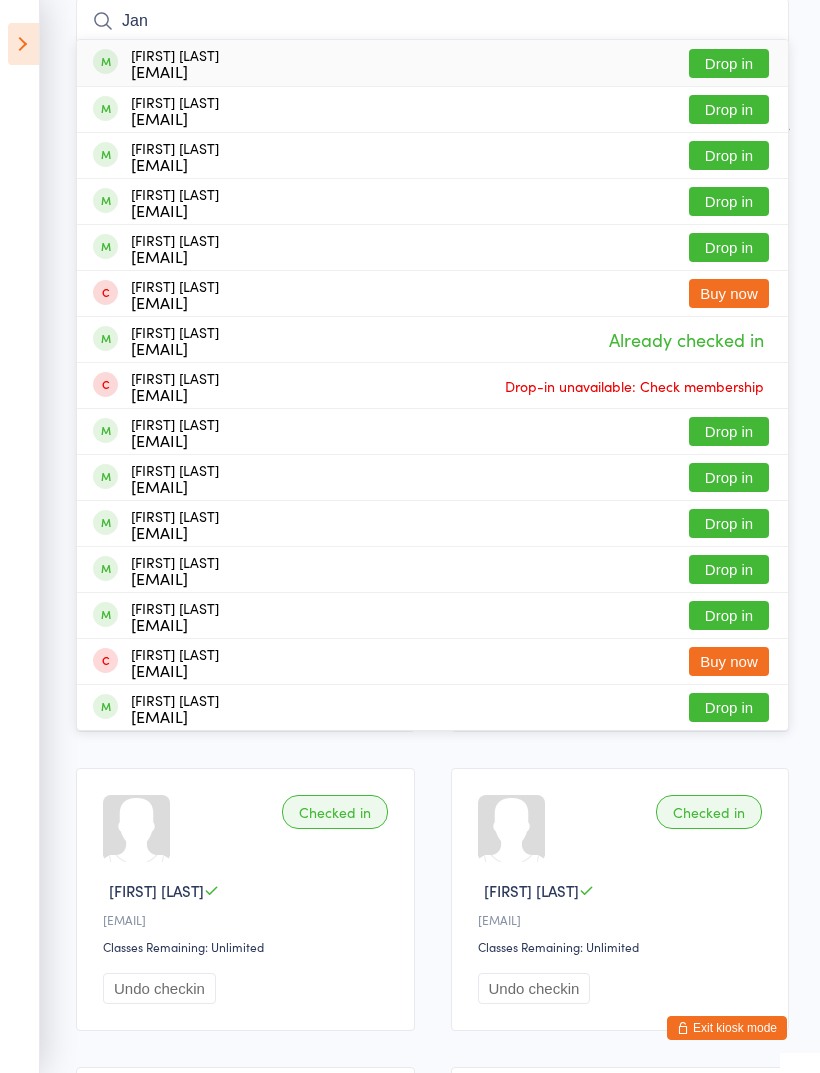 type on "Jan" 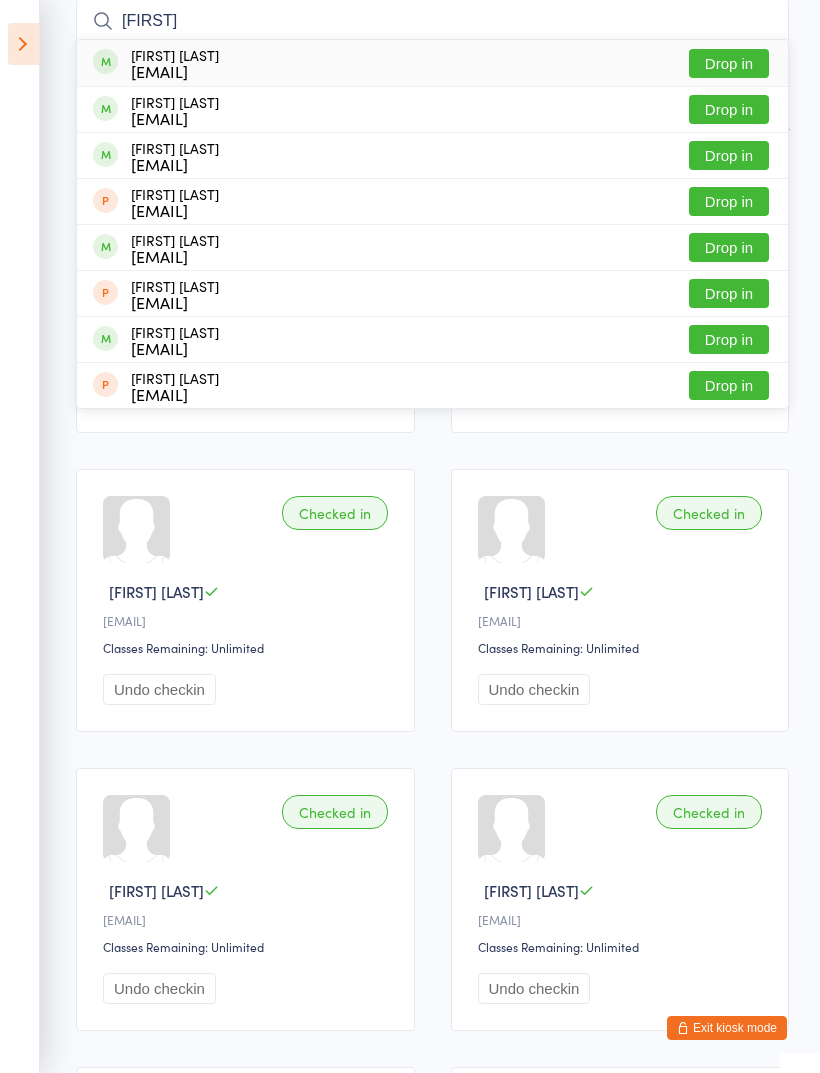 type on "[FIRST]" 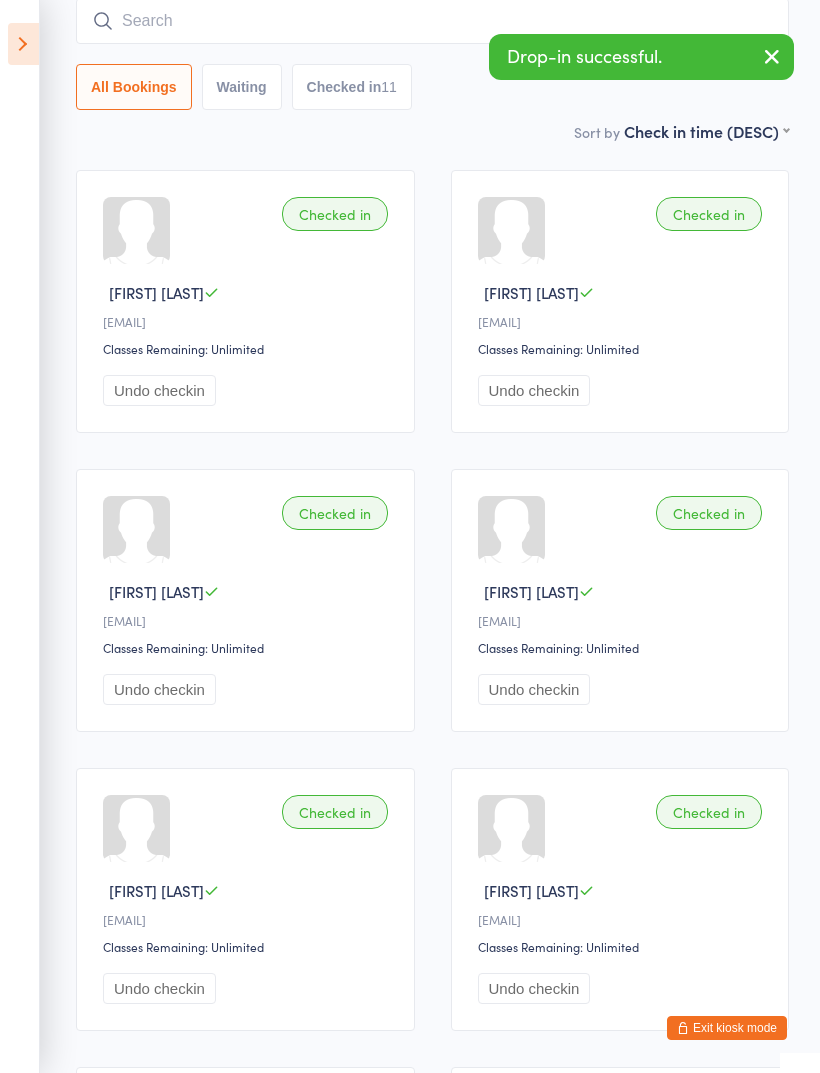 click at bounding box center (432, 21) 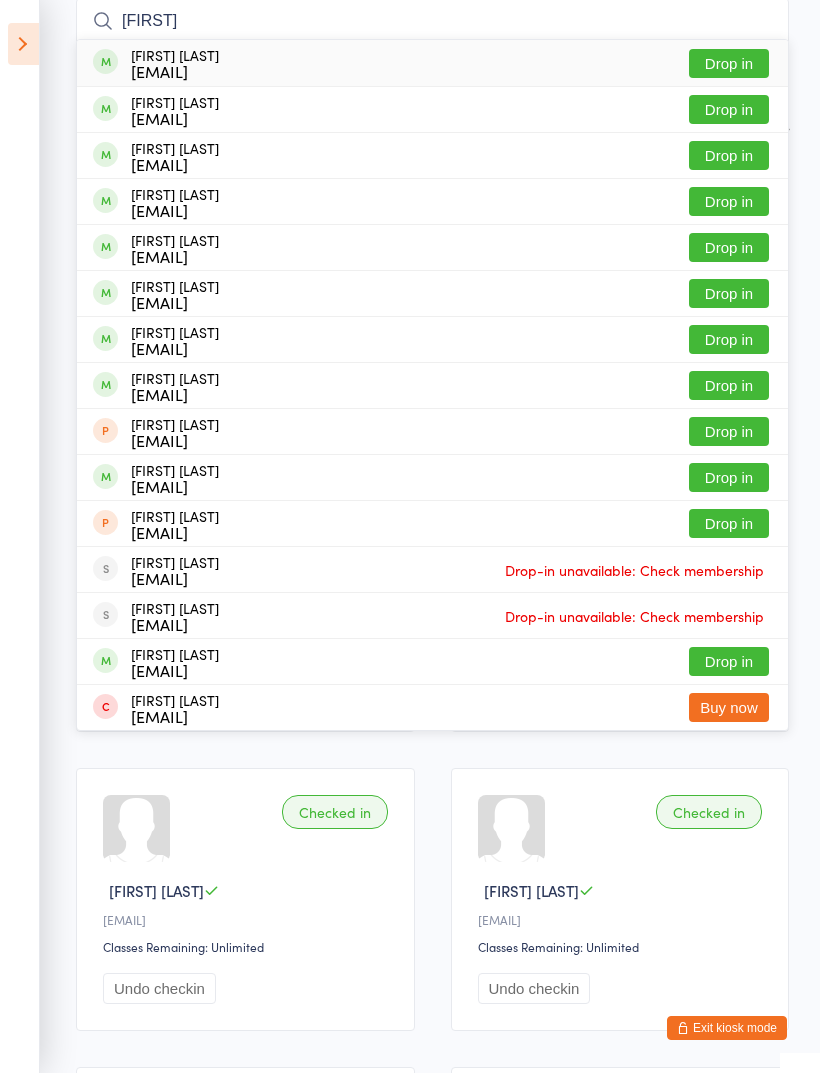 type on "[FIRST]" 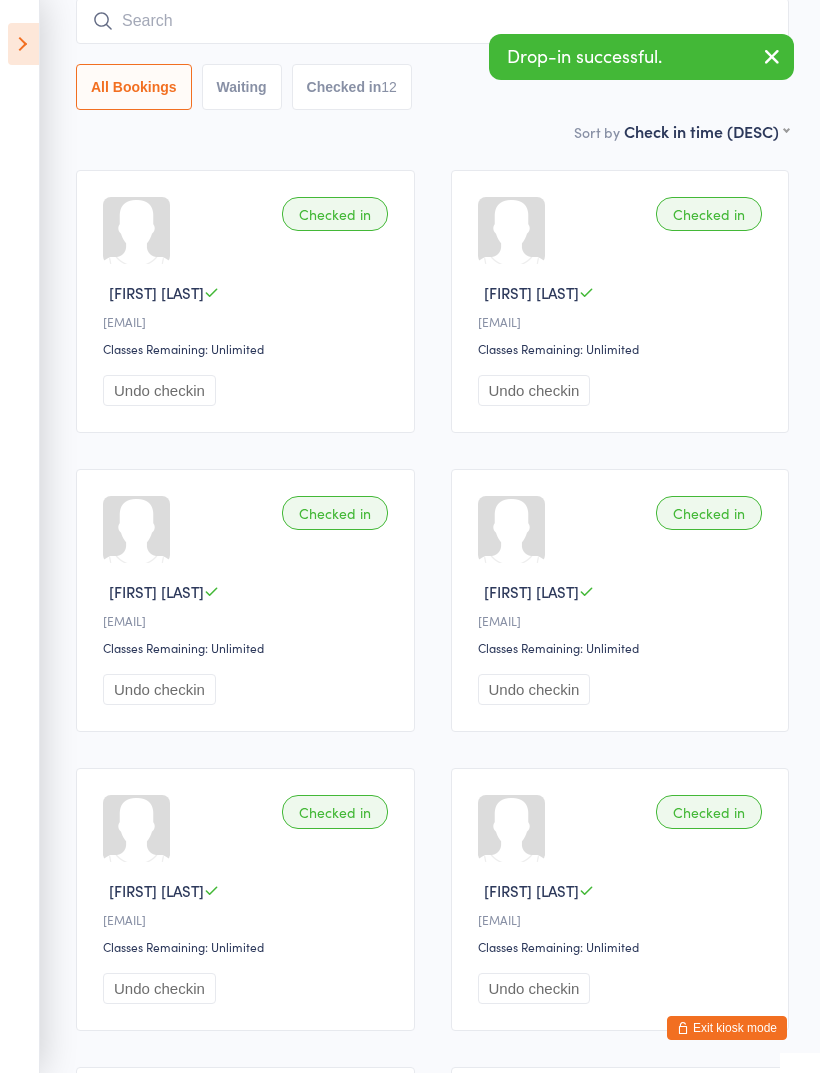 click at bounding box center (432, 21) 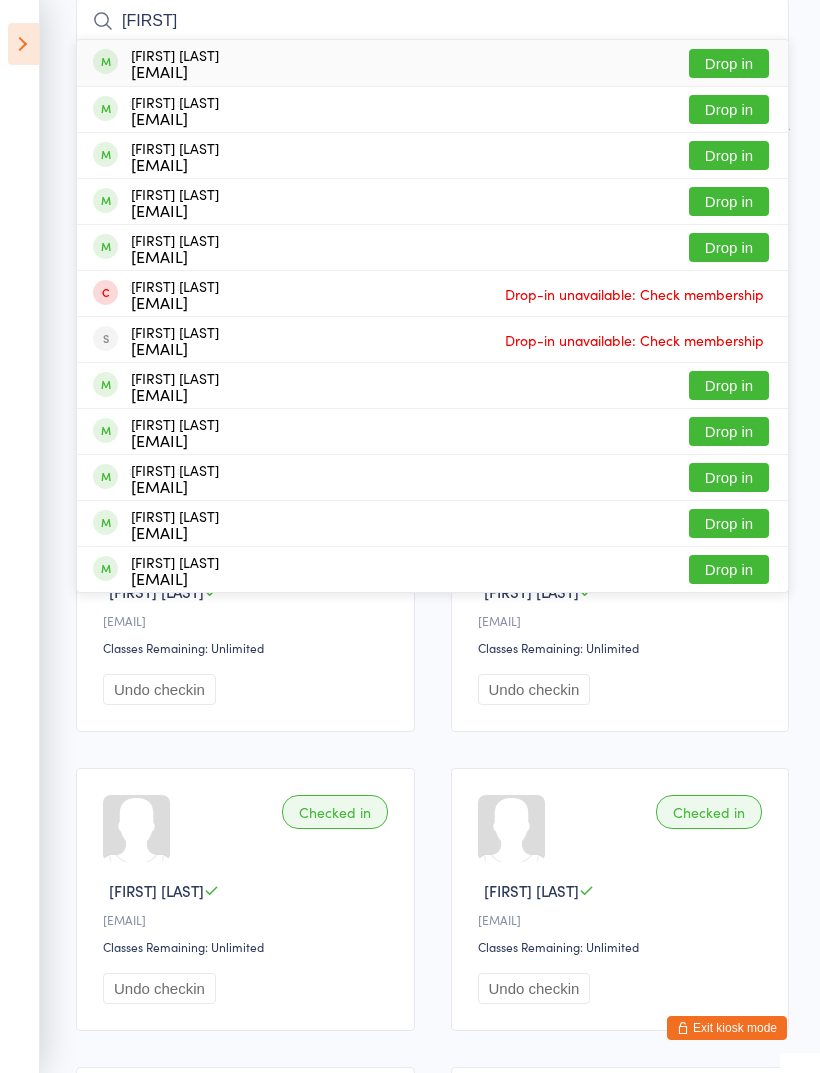 type on "[FIRST]" 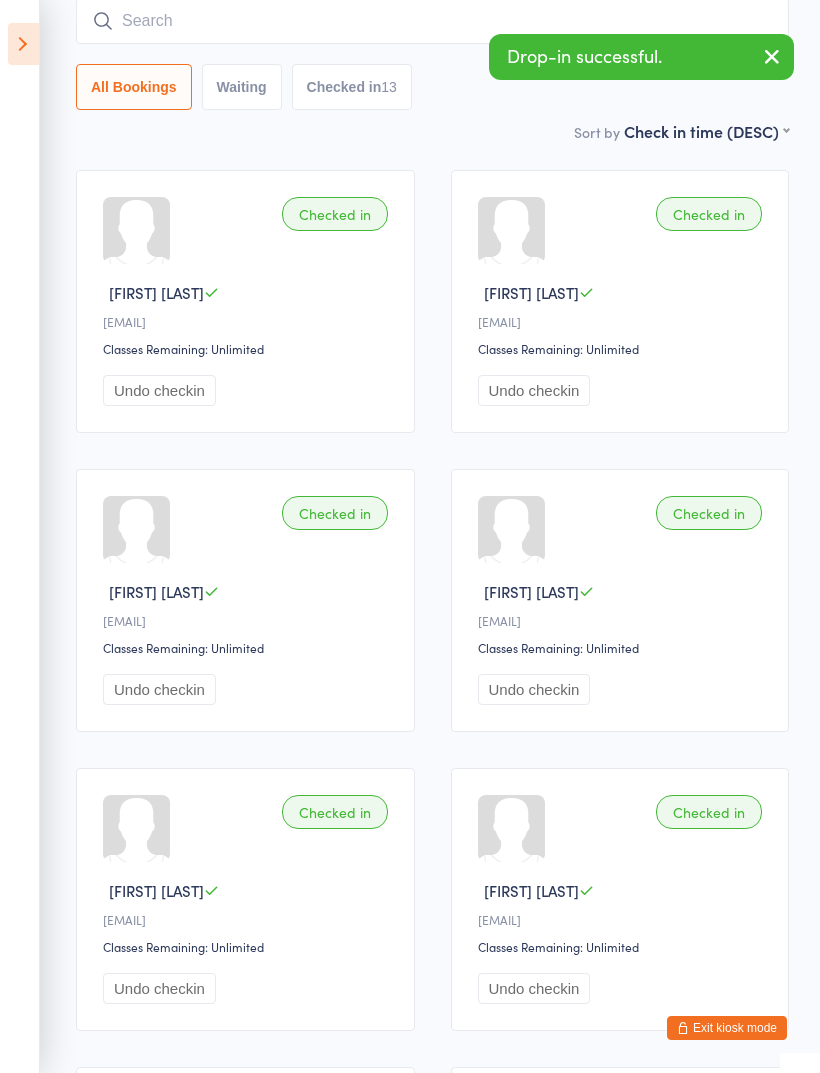 click at bounding box center (432, 21) 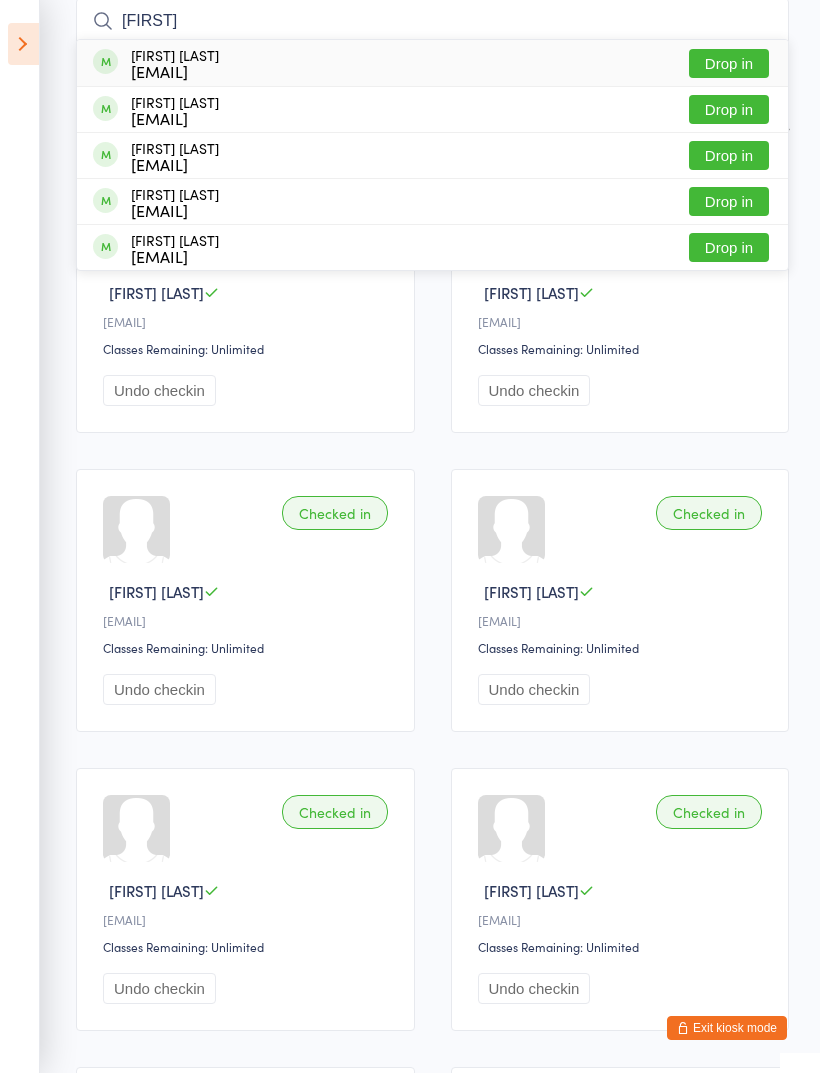type on "[FIRST]" 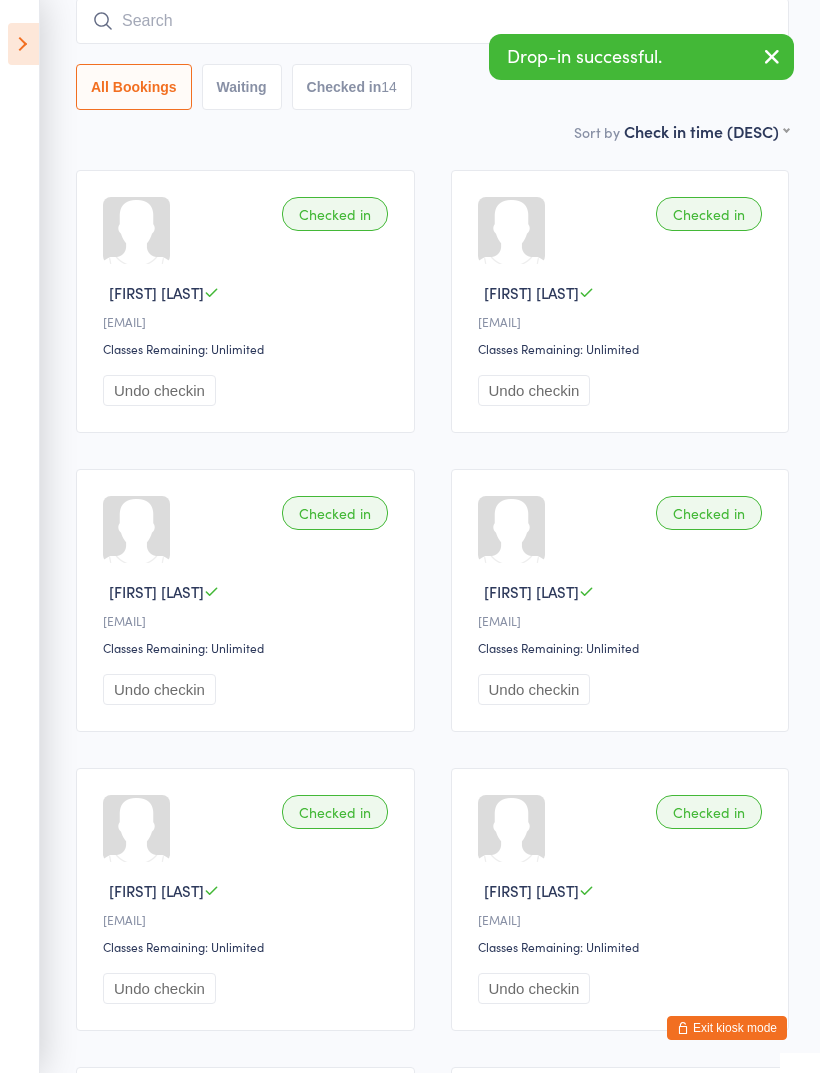 click at bounding box center [432, 21] 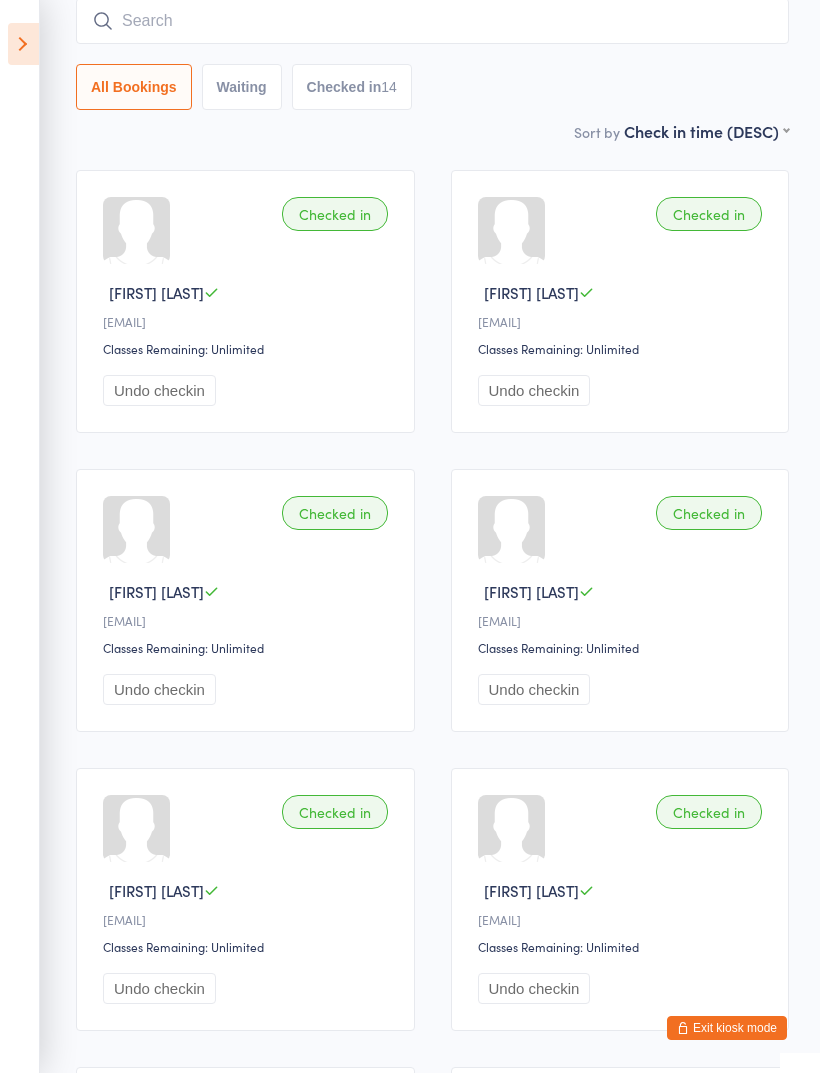 click at bounding box center (432, 21) 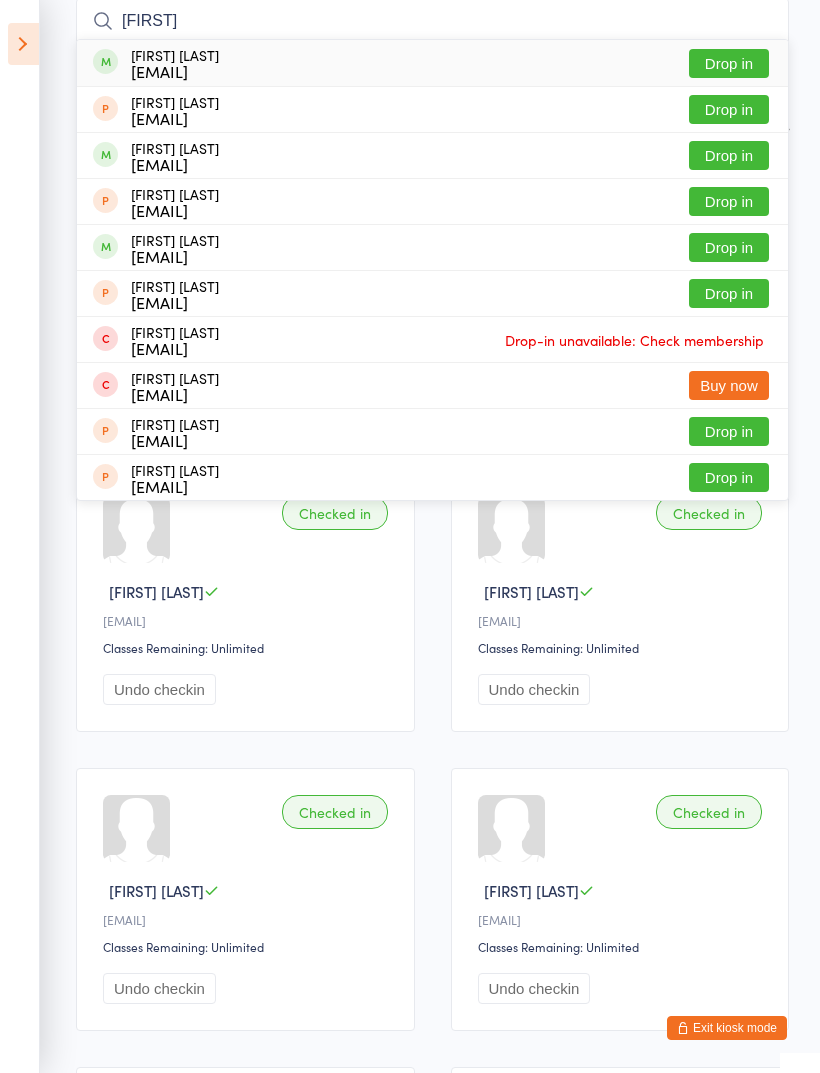 type on "[FIRST]" 